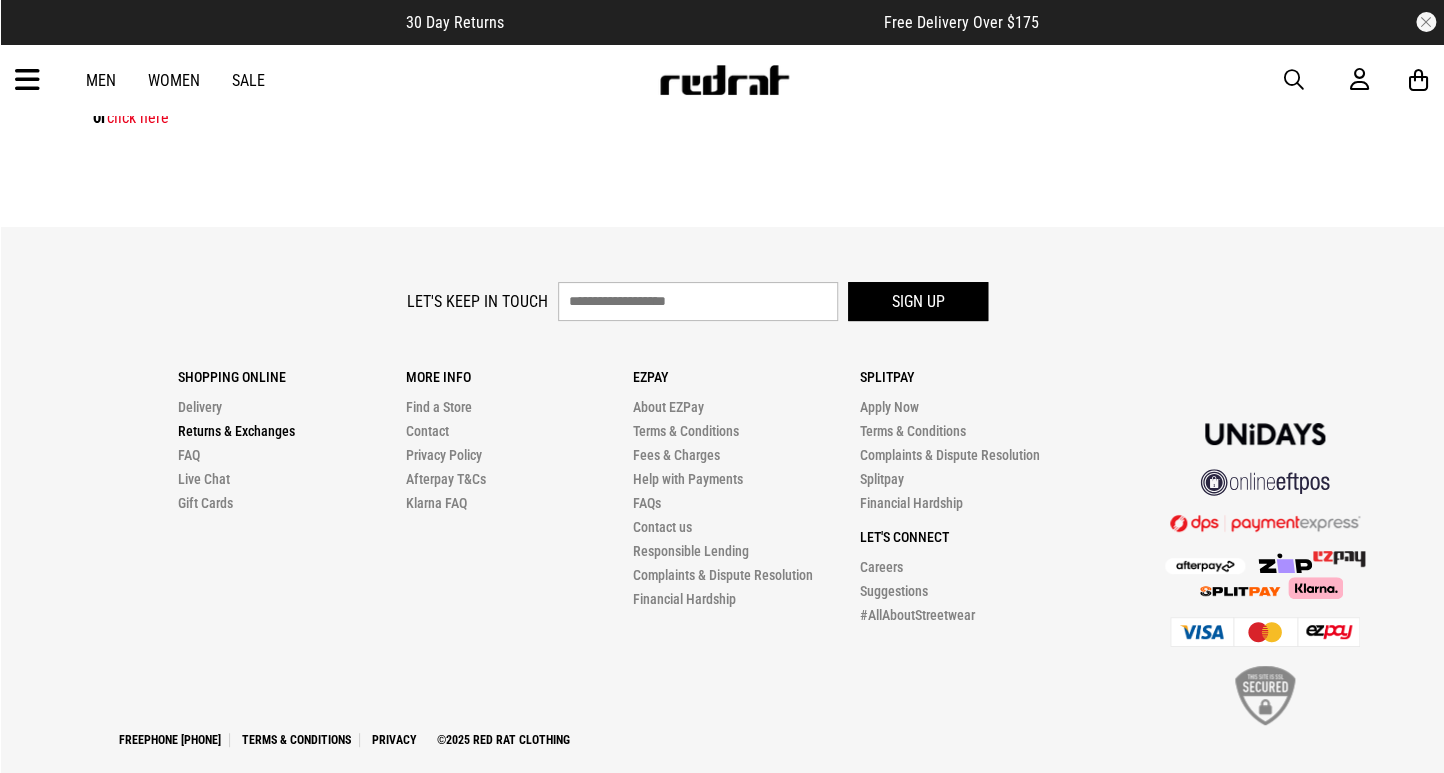 scroll, scrollTop: 1000, scrollLeft: 0, axis: vertical 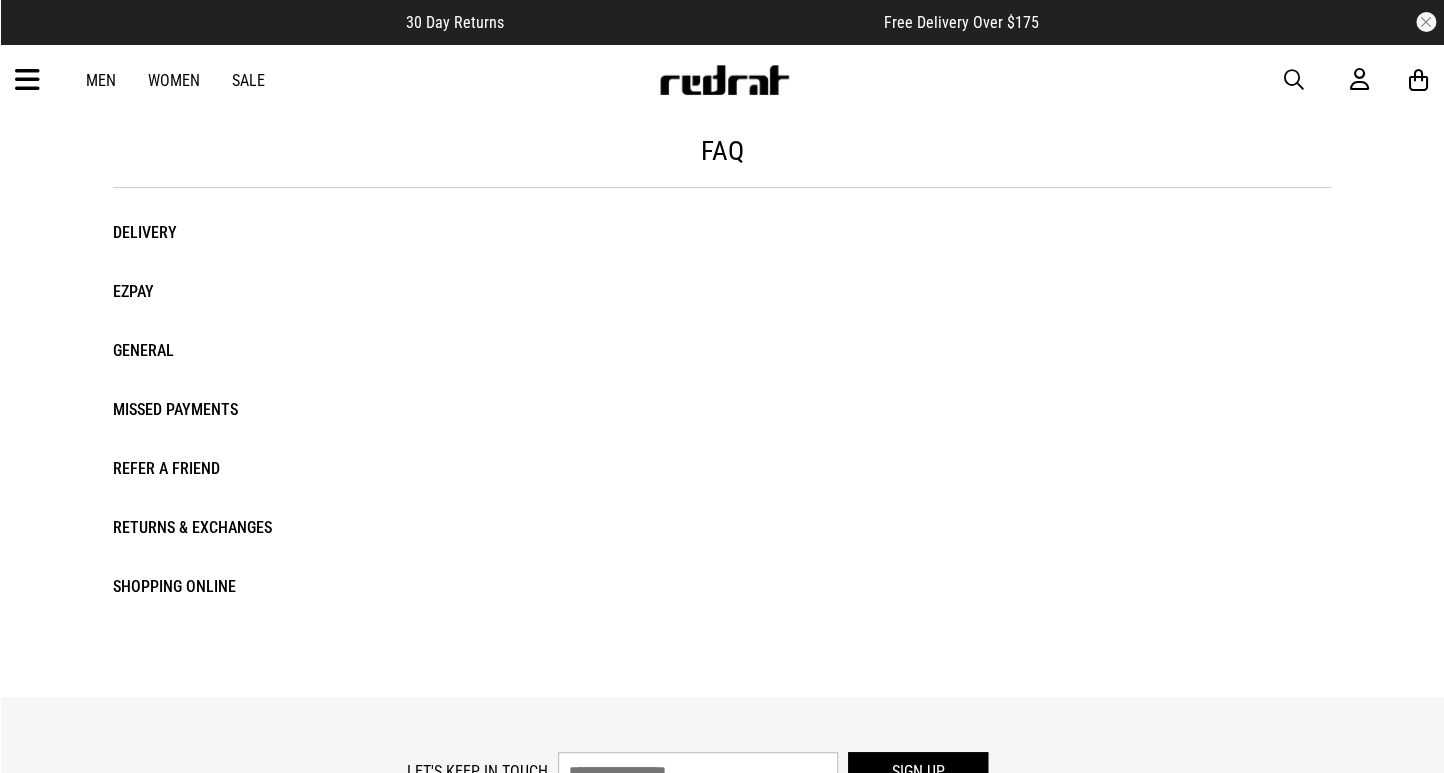 click on "Returns & Exchanges" at bounding box center [220, 527] 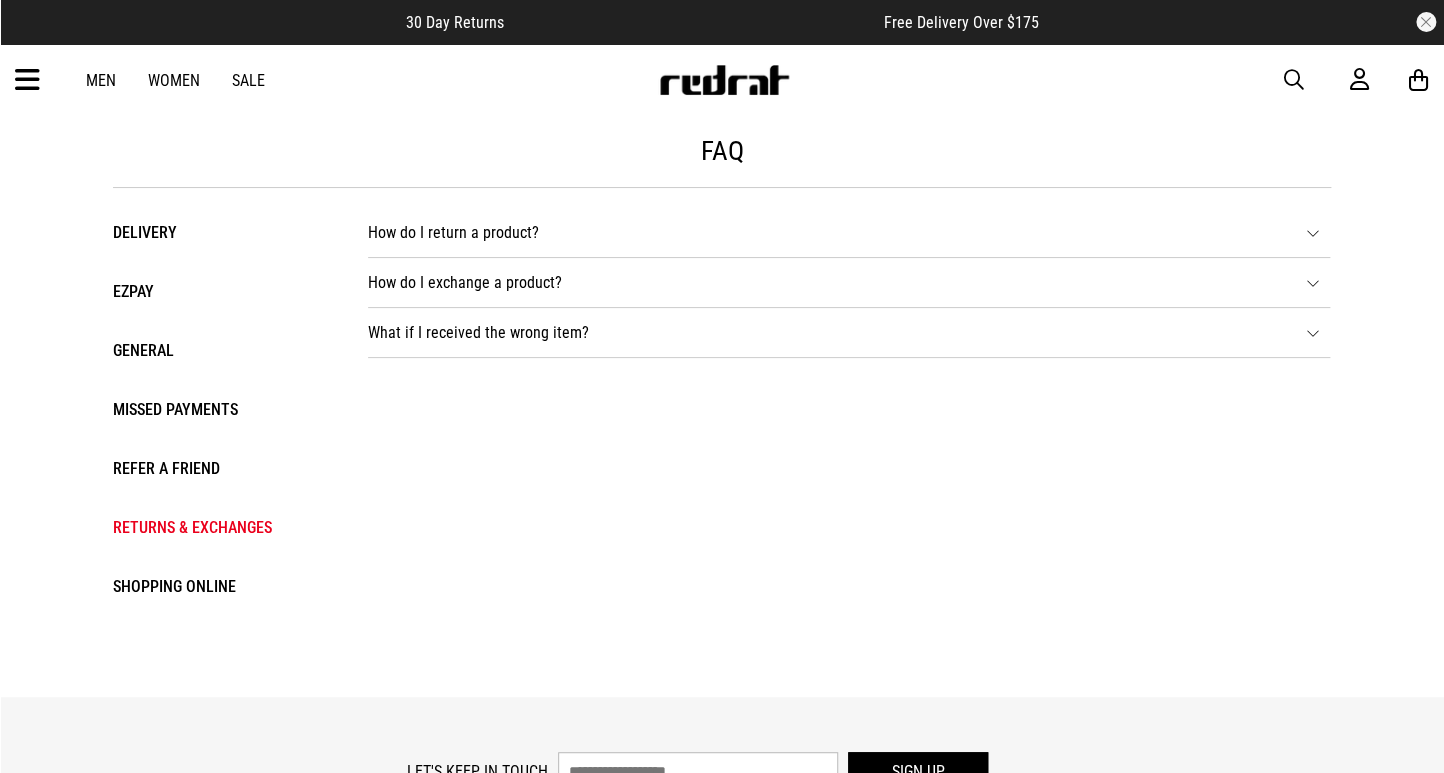 click on "How do I return a product?
If you have placed an order through our website or via the phone, you can return the product/s purchased for a full refund if the product/s are in their original condition and it's within 30 days of receiving shipping confirmation. *Sale of face masks, socks and underwear are final and are ineligible for return or exchange unless faulty. You can return your product/s to any of our 13 stores nationwide. Find your nearest store here  www.redrat.co.nz/store-locations You can also return the product/s to our distribution centre. If you are returning the product/s to our distribution centre, please call us on 0800 728 728 or email us at hello@redrat.co.nz first for us to register your return. If you return is due to a fault, we may request photos of the fault as verification before registering your return. After we have registered your return, please return the item via courier along with the original invoice and a note clearly explaining your reason for return. 26 Ascot Road" at bounding box center [849, 233] 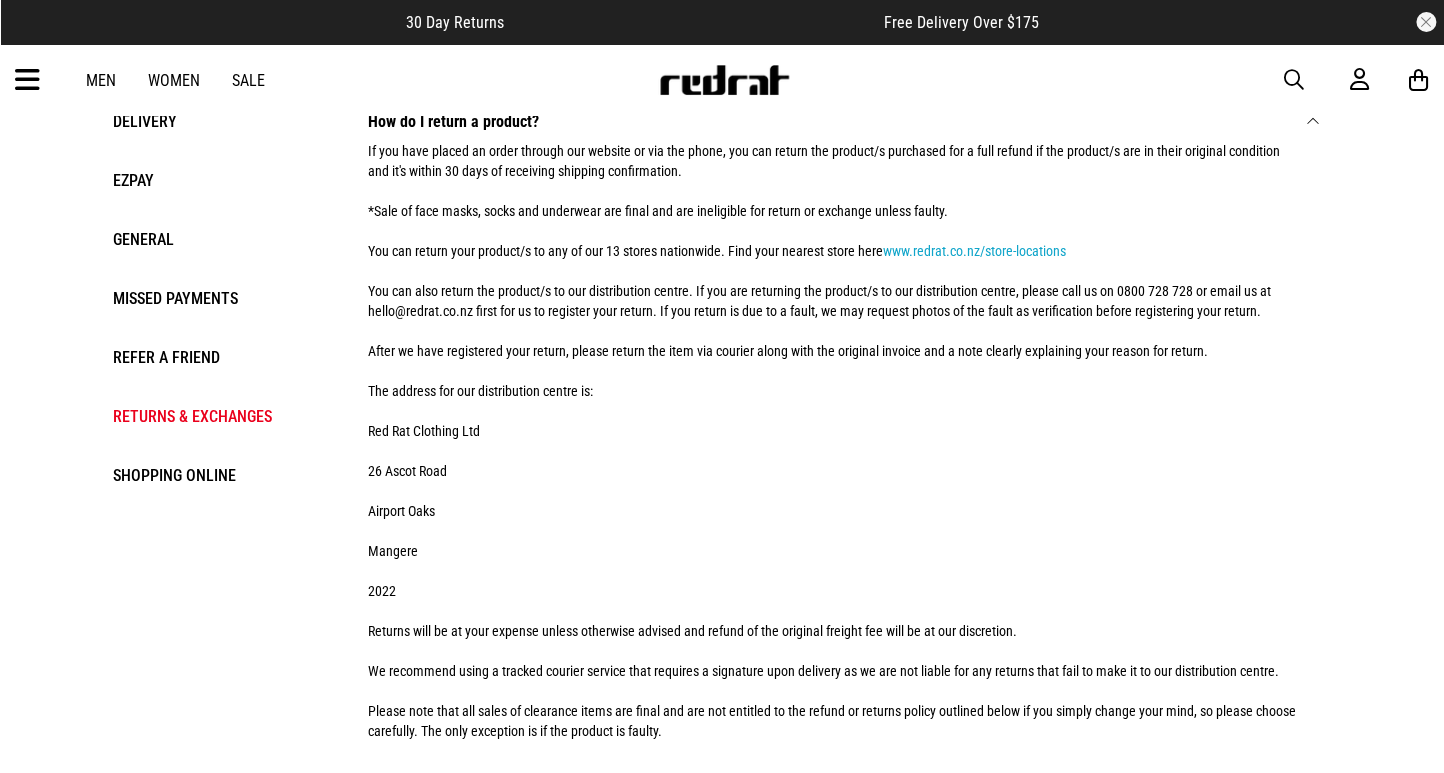 scroll, scrollTop: 222, scrollLeft: 0, axis: vertical 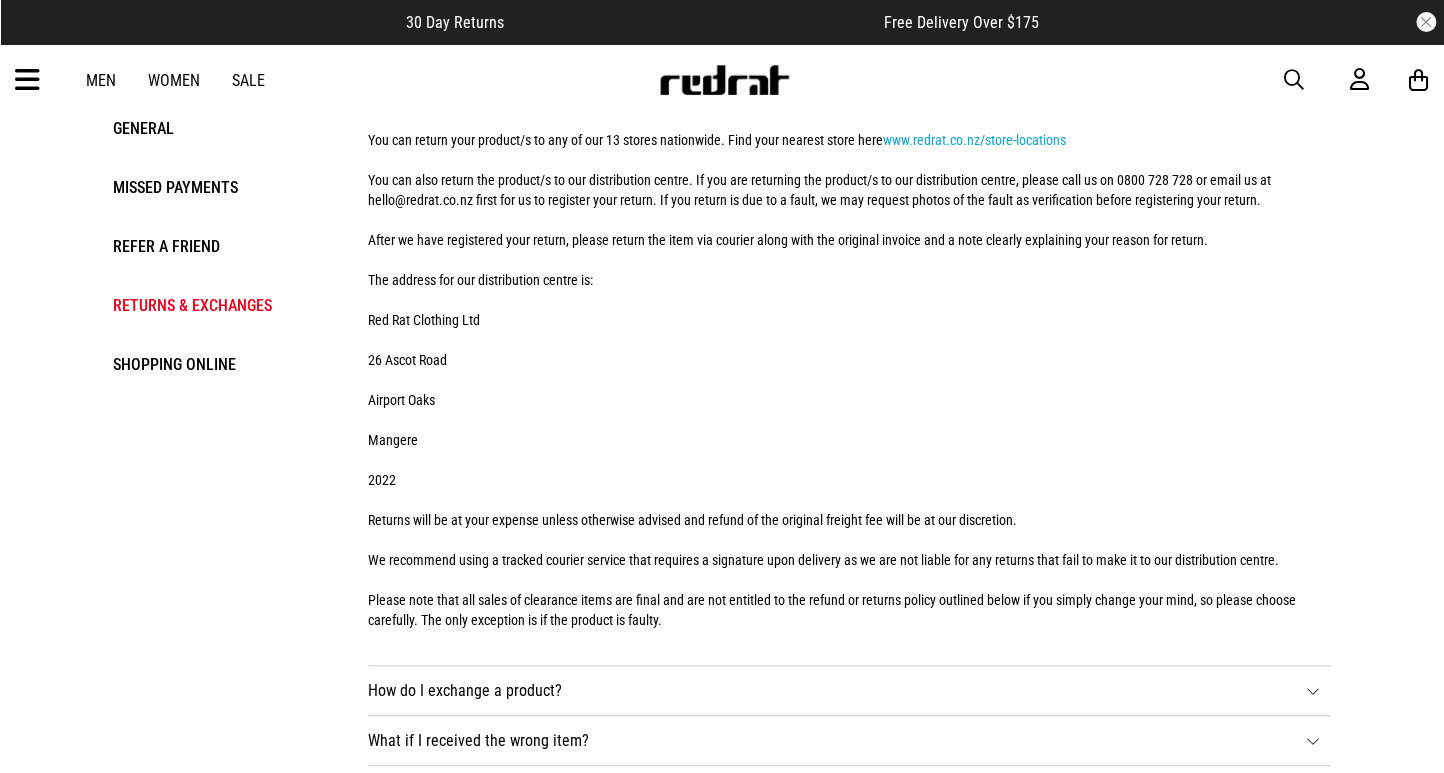 click on "How do I exchange a product?
If you have placed an order through our website or via the phone, you can exchange a product purchased if it's in its original condition and it's within 30 days of receiving shipping confirmation. *Sale of face masks, socks and underwear are final and are ineligible for return or exchange unless faulty. You can make an exchange at any of our 13 stores nationwide. Please bear in mind that exchange's are subject to stock availability and sizing may vary from store to store. Find your nearest store here  www.redrat.co.nz/store-locations You can also exchange a product via our distribution centre. If you are exchanging a product to our distribution centre, please c all us on 0800 728 728 or email us at hello@redrat.co.nz first for us to register your exchange. If your exchange is due to a fault, we may ask for photos as verification before we register your exchange. The address for our distribution centre is: Red Rat Clothing Ltd 26 Ascot Road Airport Oaks Mangere 2022" at bounding box center [849, 691] 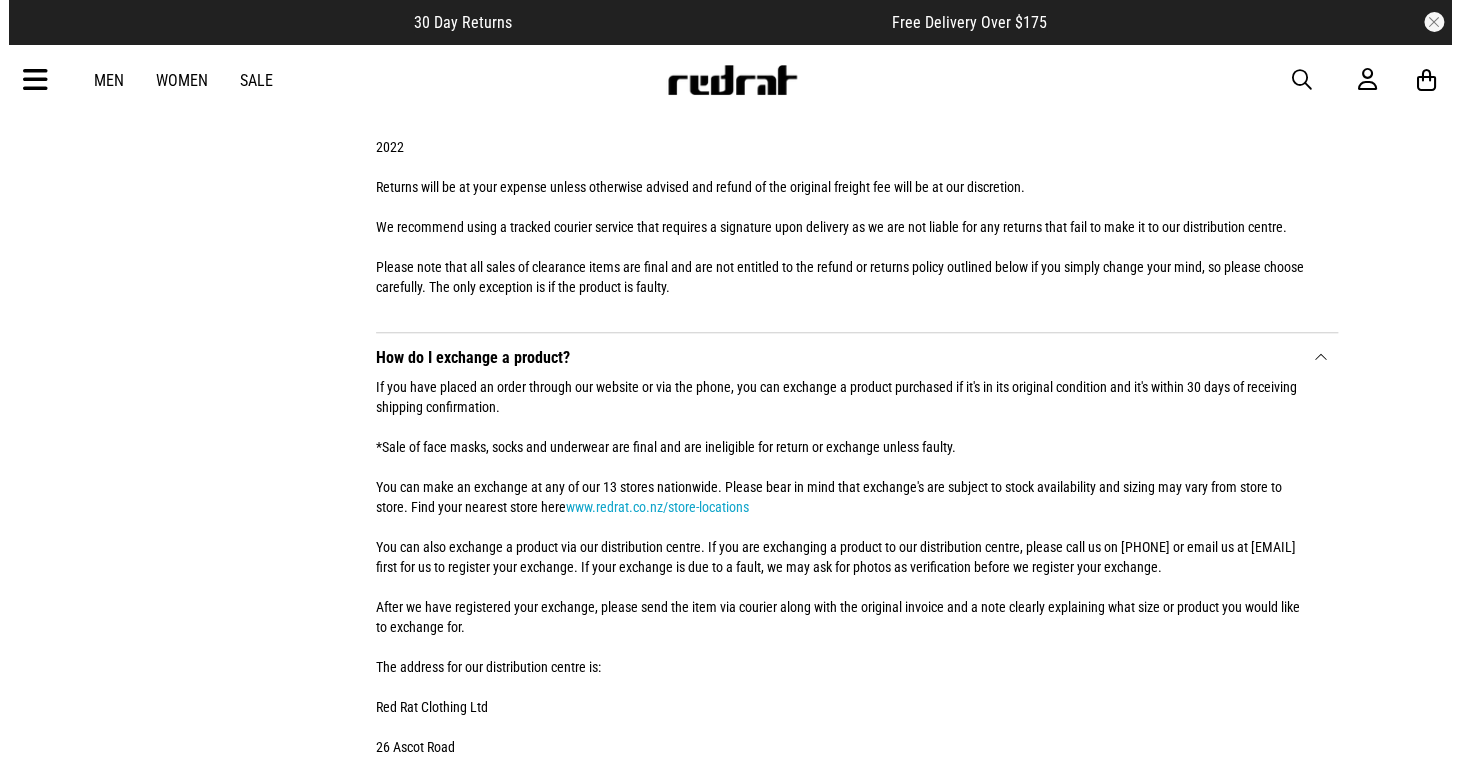 scroll, scrollTop: 0, scrollLeft: 0, axis: both 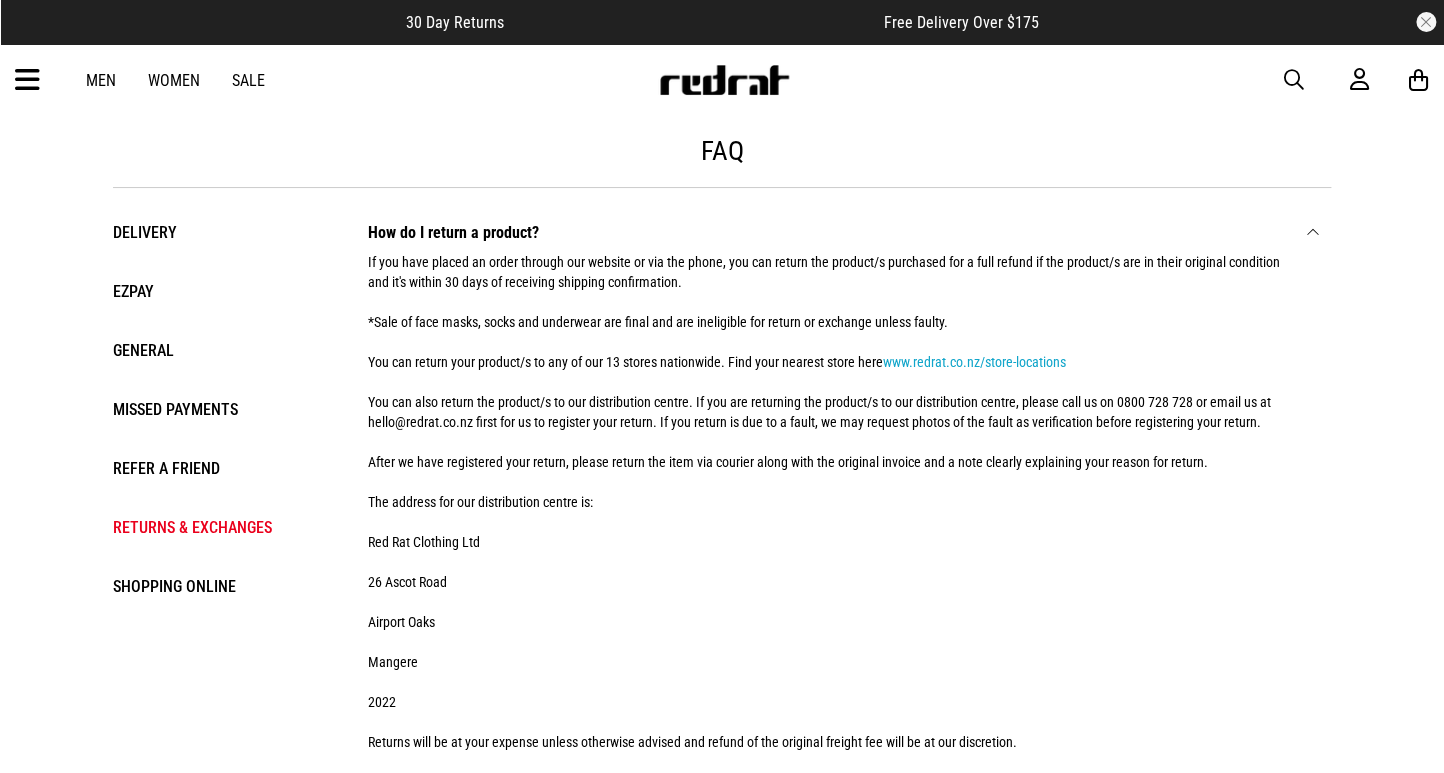 click at bounding box center (1294, 80) 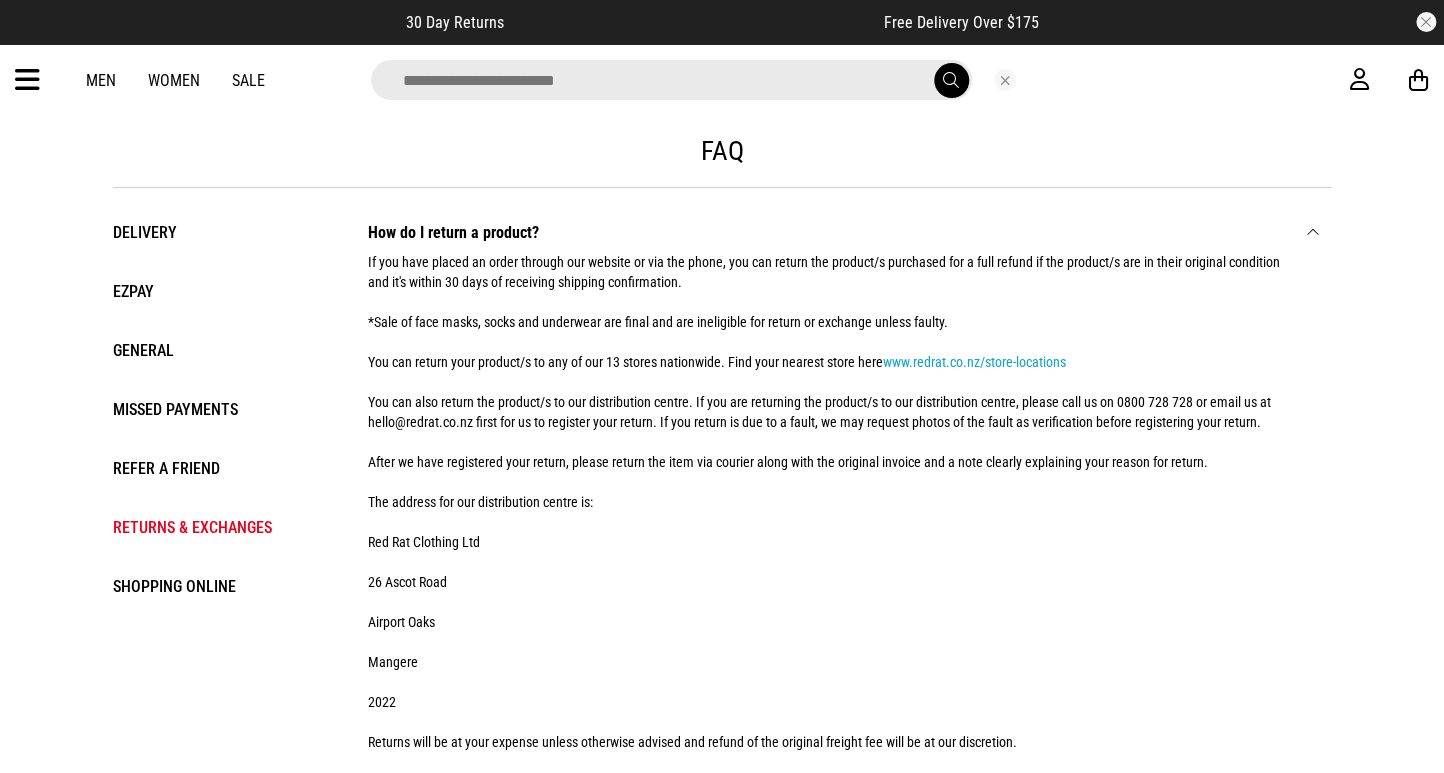 drag, startPoint x: 773, startPoint y: 80, endPoint x: 193, endPoint y: 20, distance: 583.0952 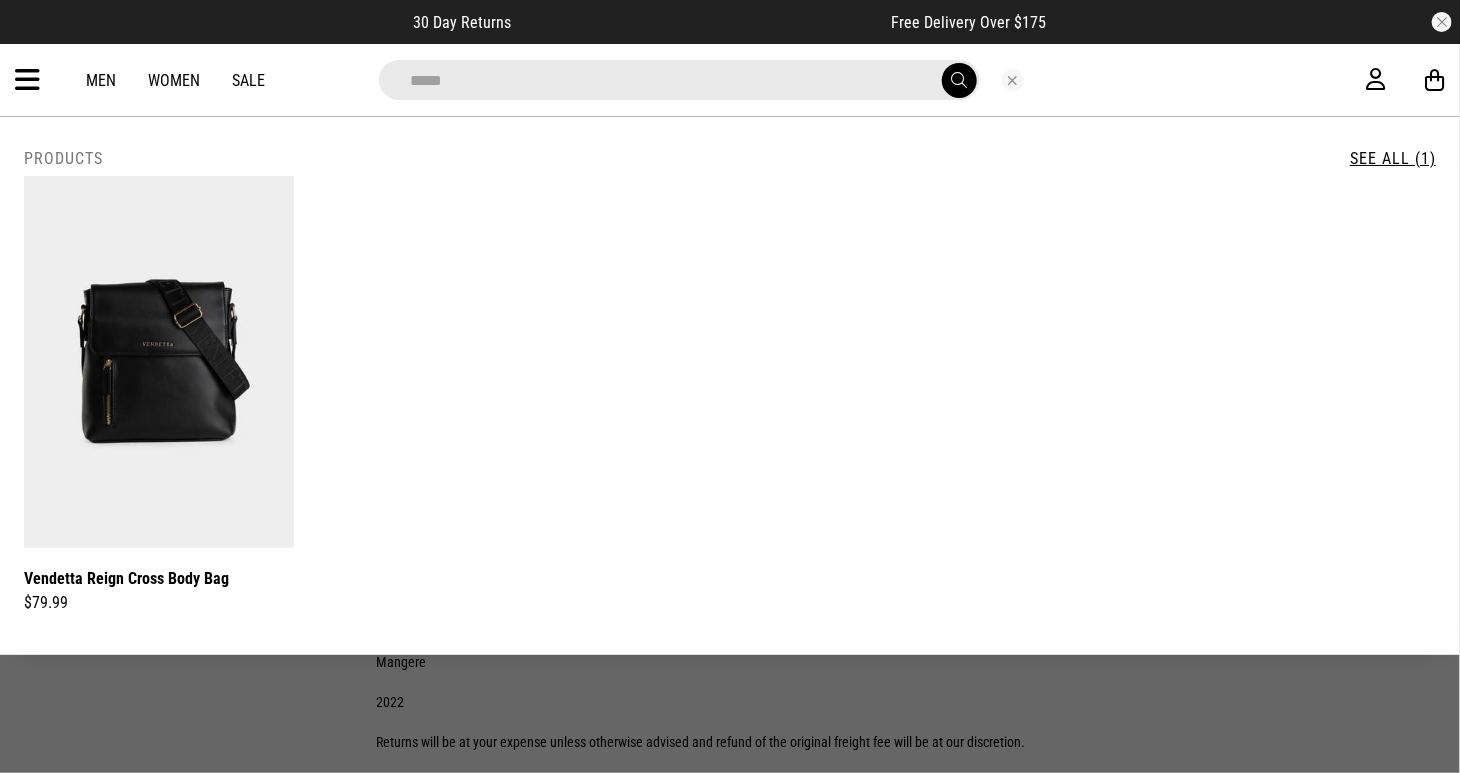 type on "*****" 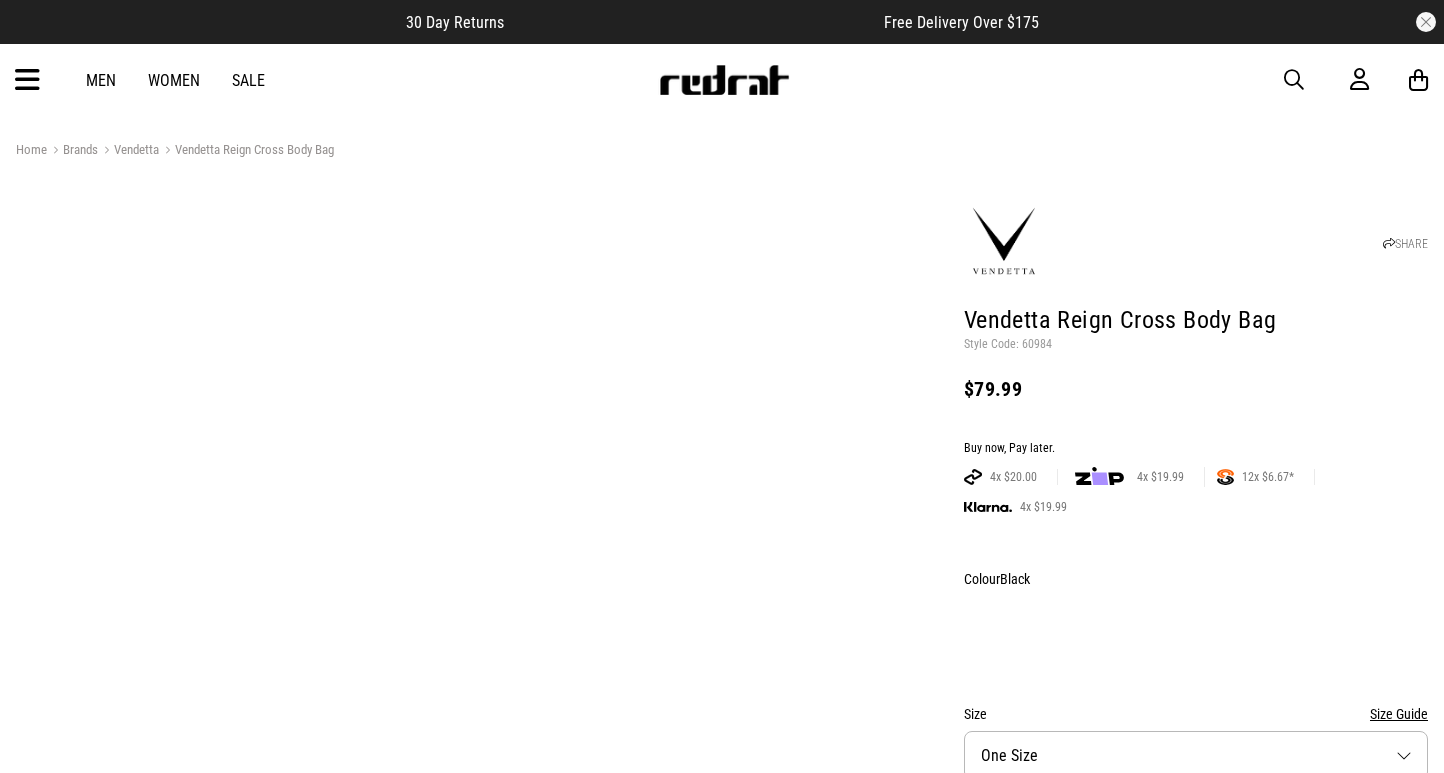 scroll, scrollTop: 0, scrollLeft: 0, axis: both 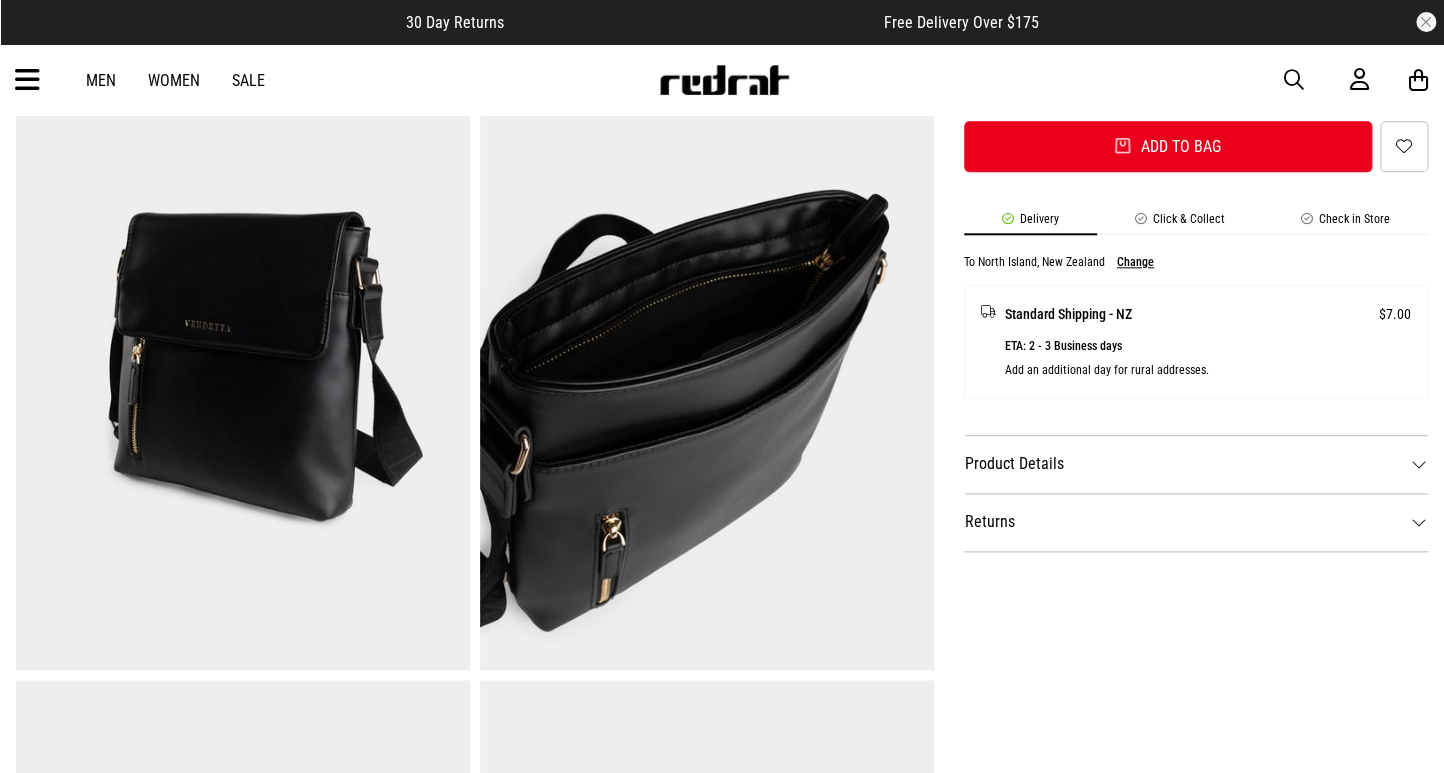 click on "Returns" at bounding box center [1196, 522] 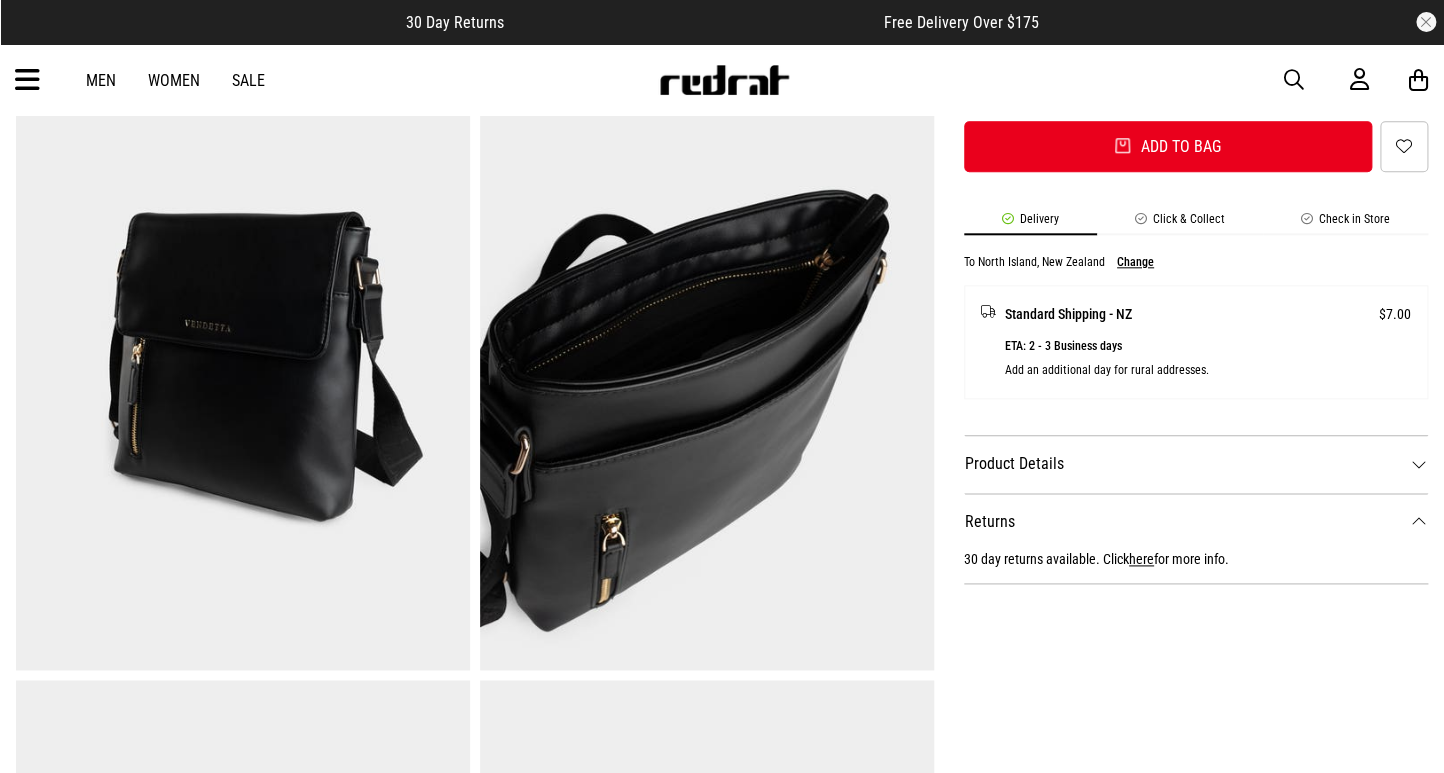 click on "here" at bounding box center [1141, 559] 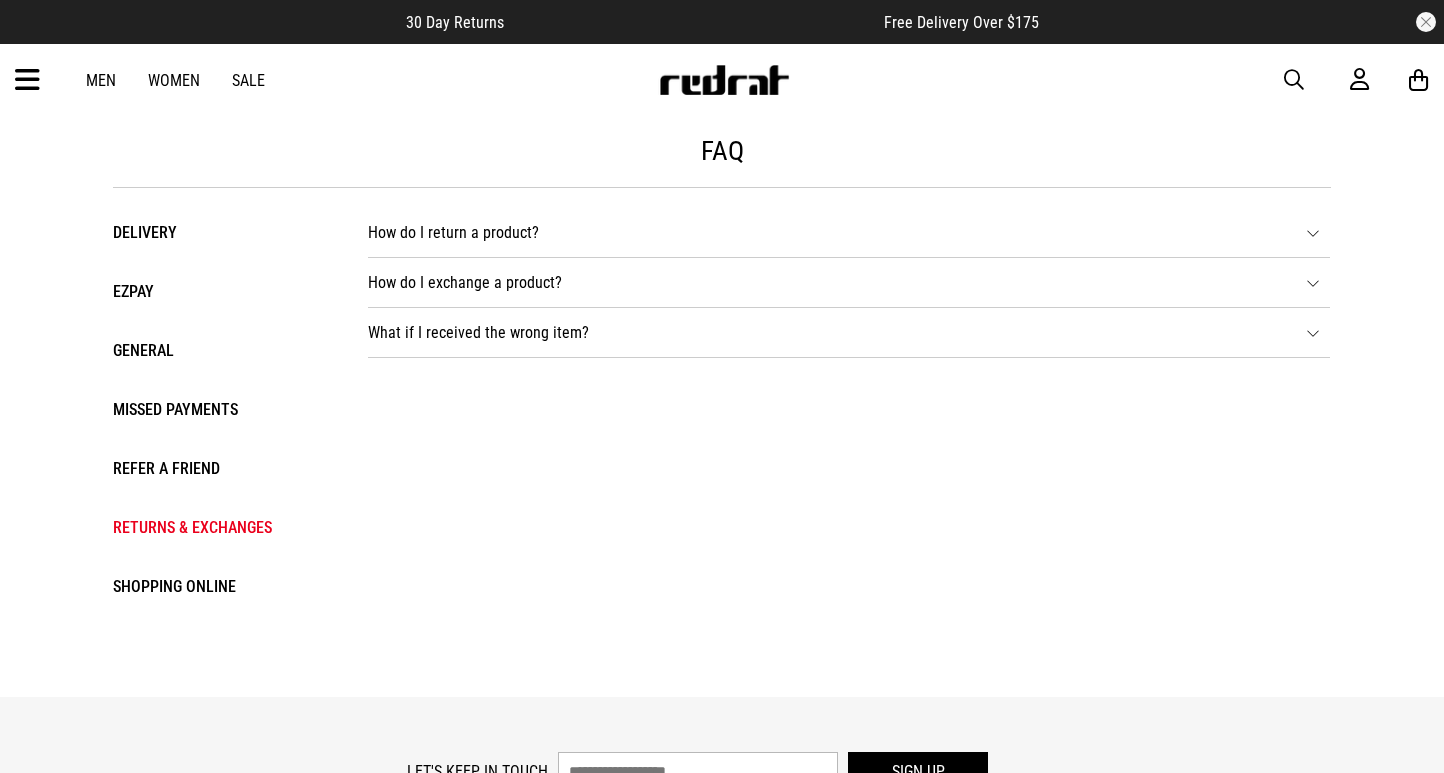 scroll, scrollTop: 0, scrollLeft: 0, axis: both 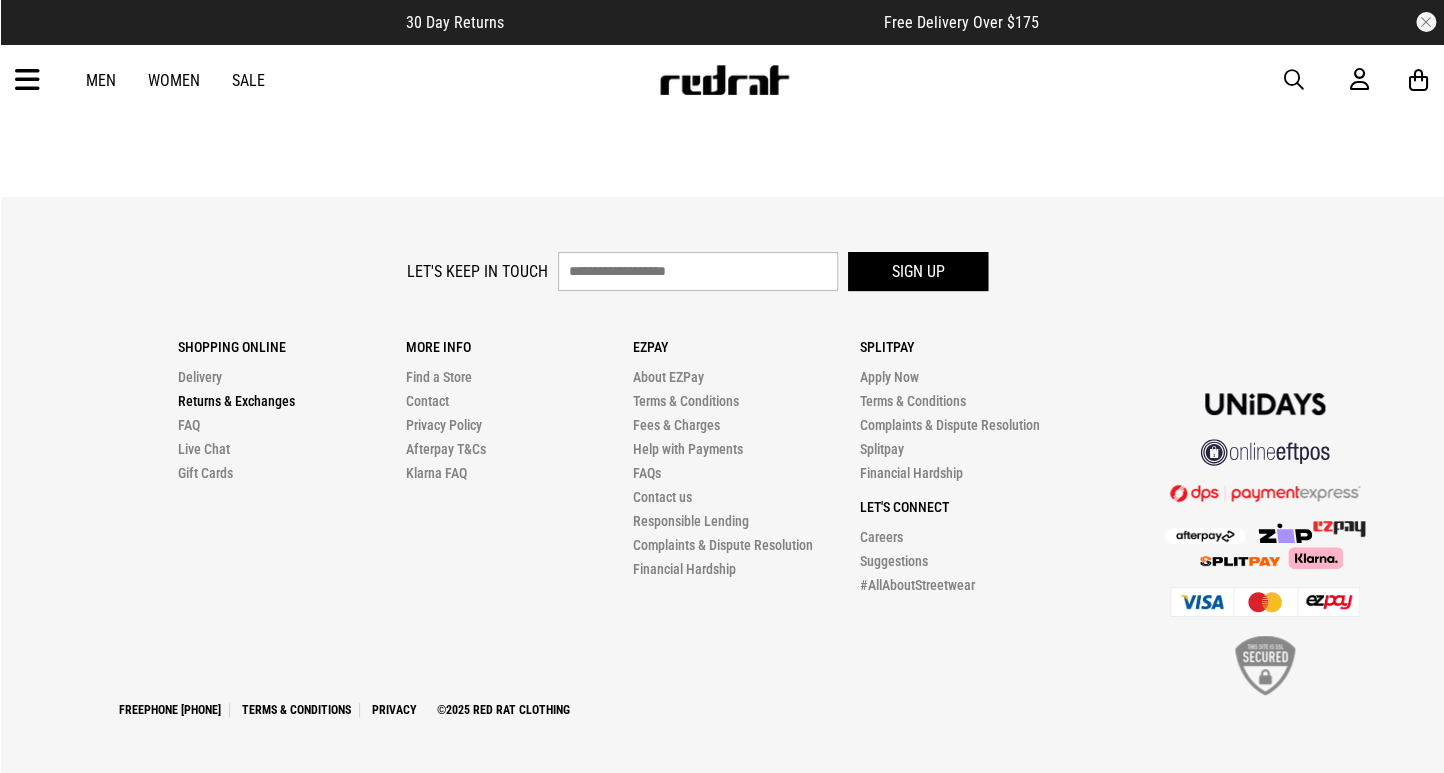 click on "Returns & Exchanges" at bounding box center (236, 401) 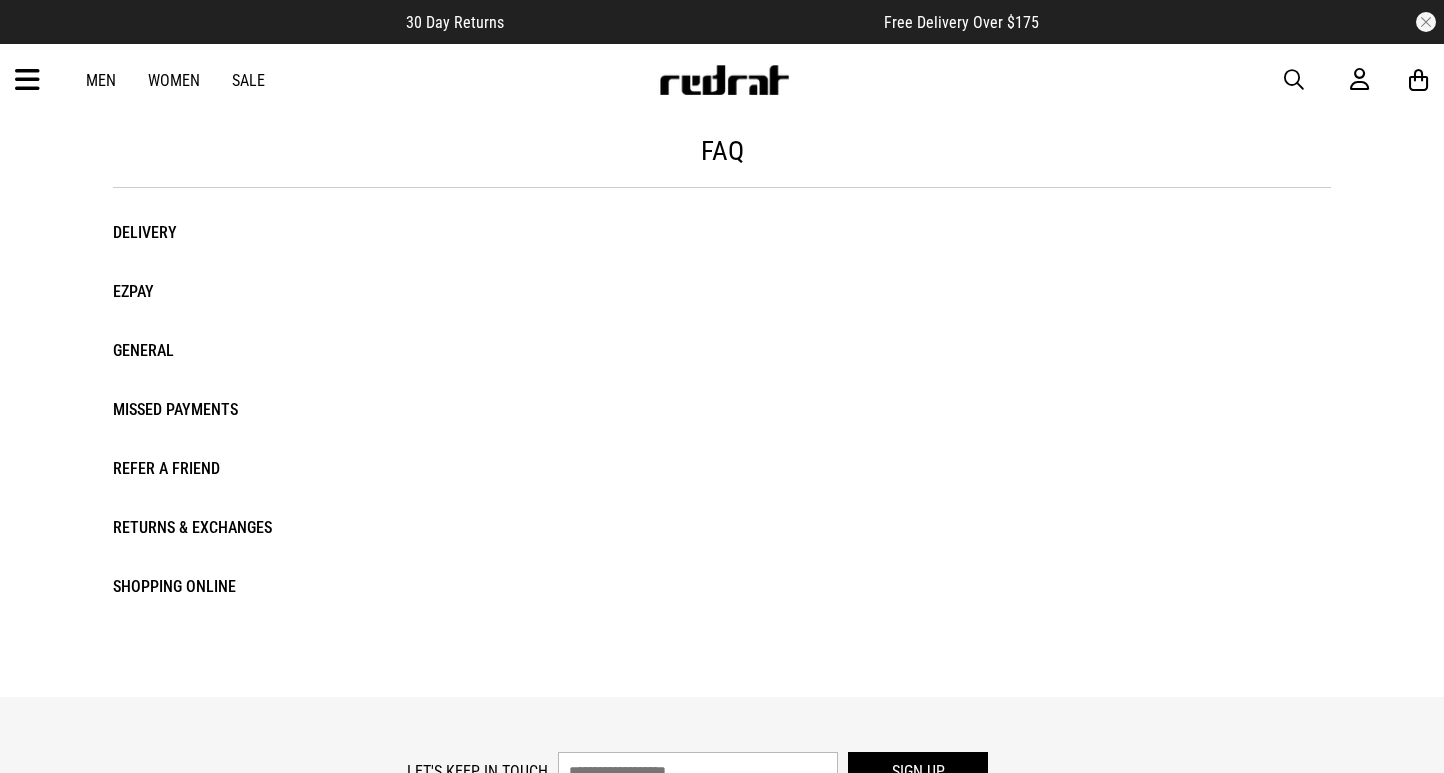 scroll, scrollTop: 0, scrollLeft: 0, axis: both 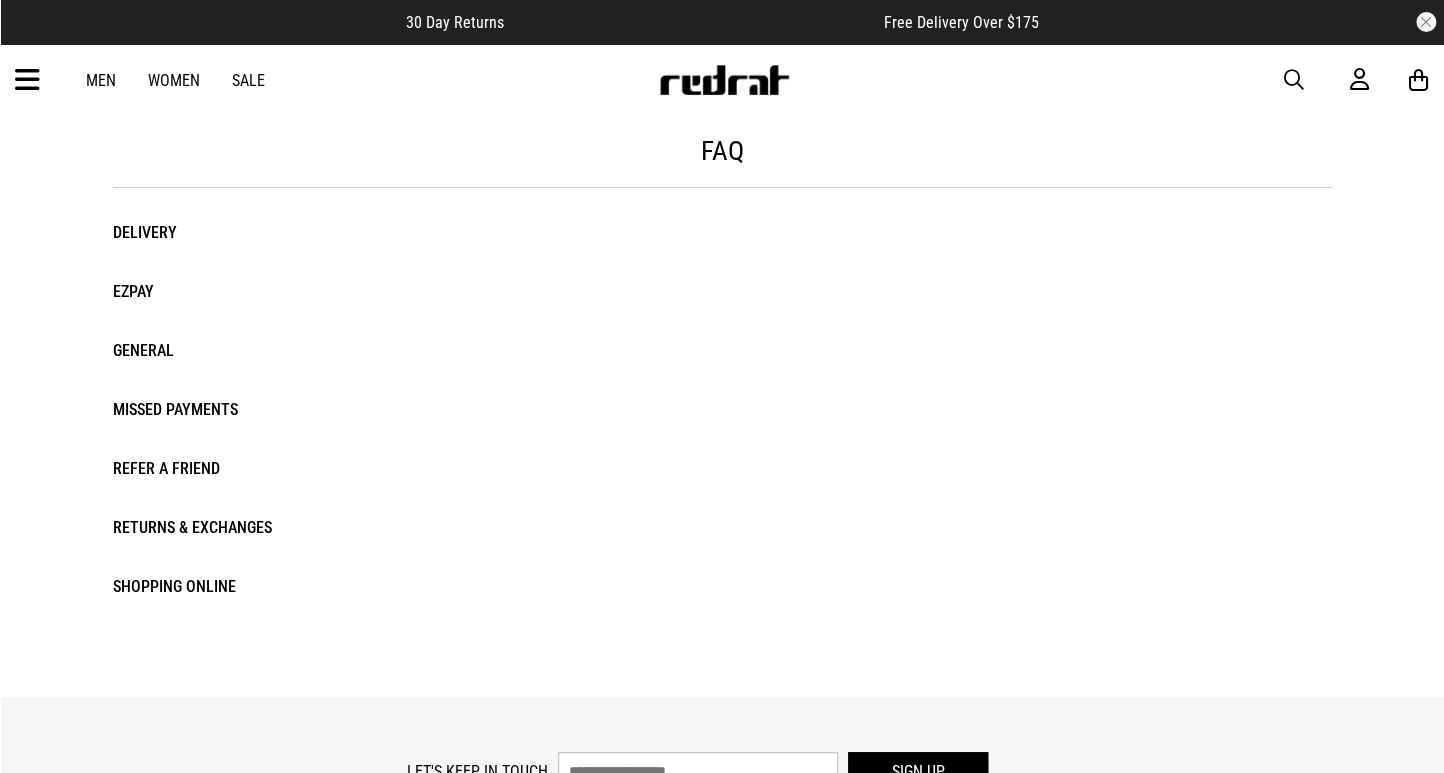 click on "Returns & Exchanges" at bounding box center [220, 527] 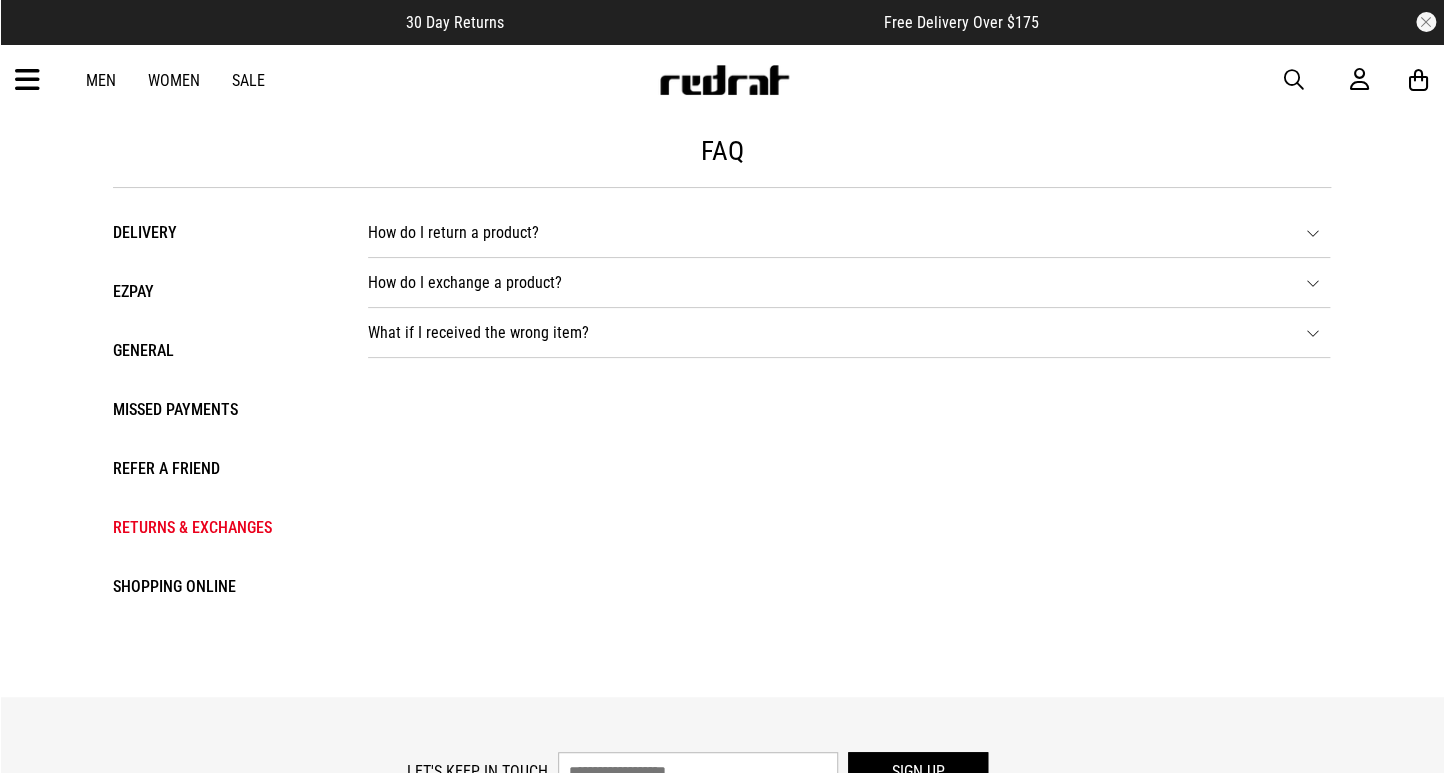 drag, startPoint x: 481, startPoint y: 233, endPoint x: 538, endPoint y: 353, distance: 132.84953 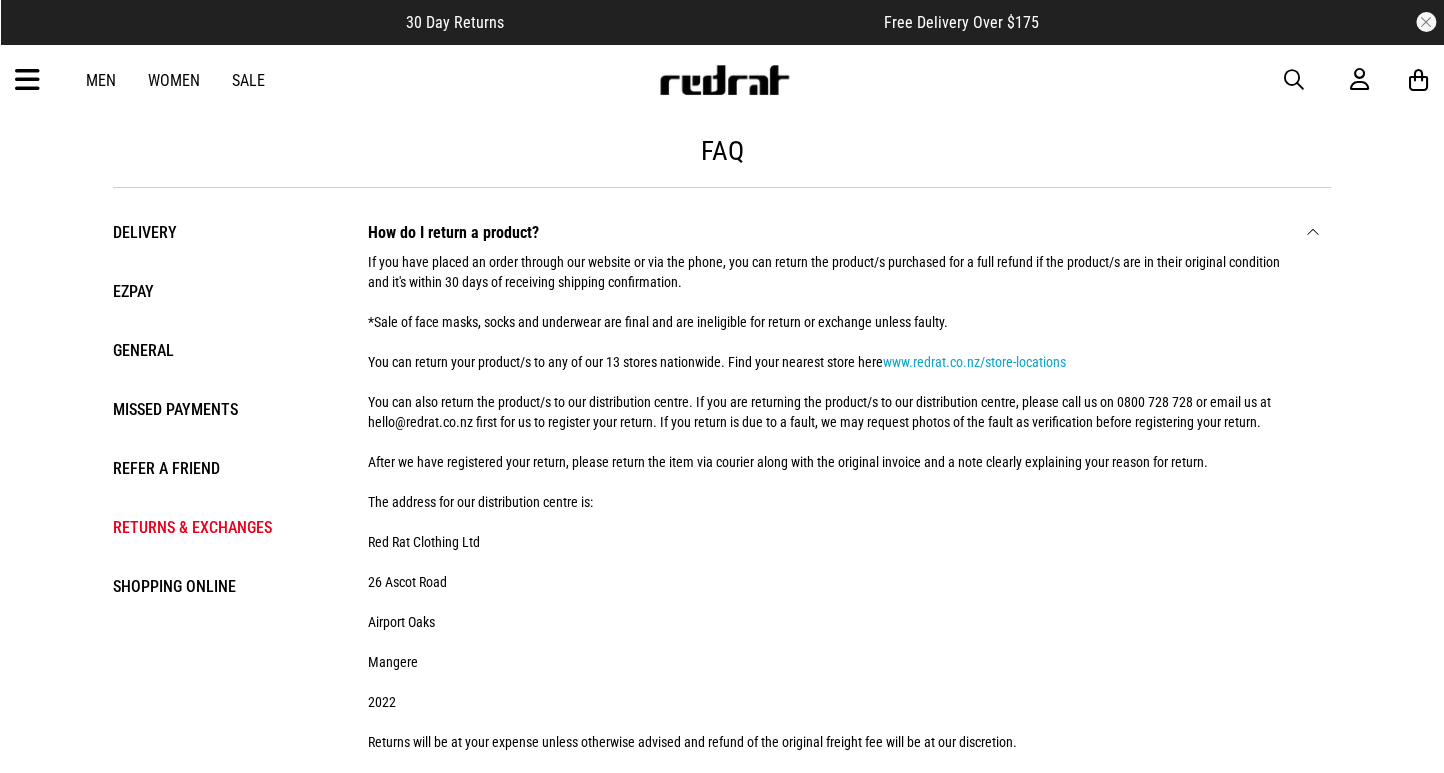 scroll, scrollTop: 111, scrollLeft: 0, axis: vertical 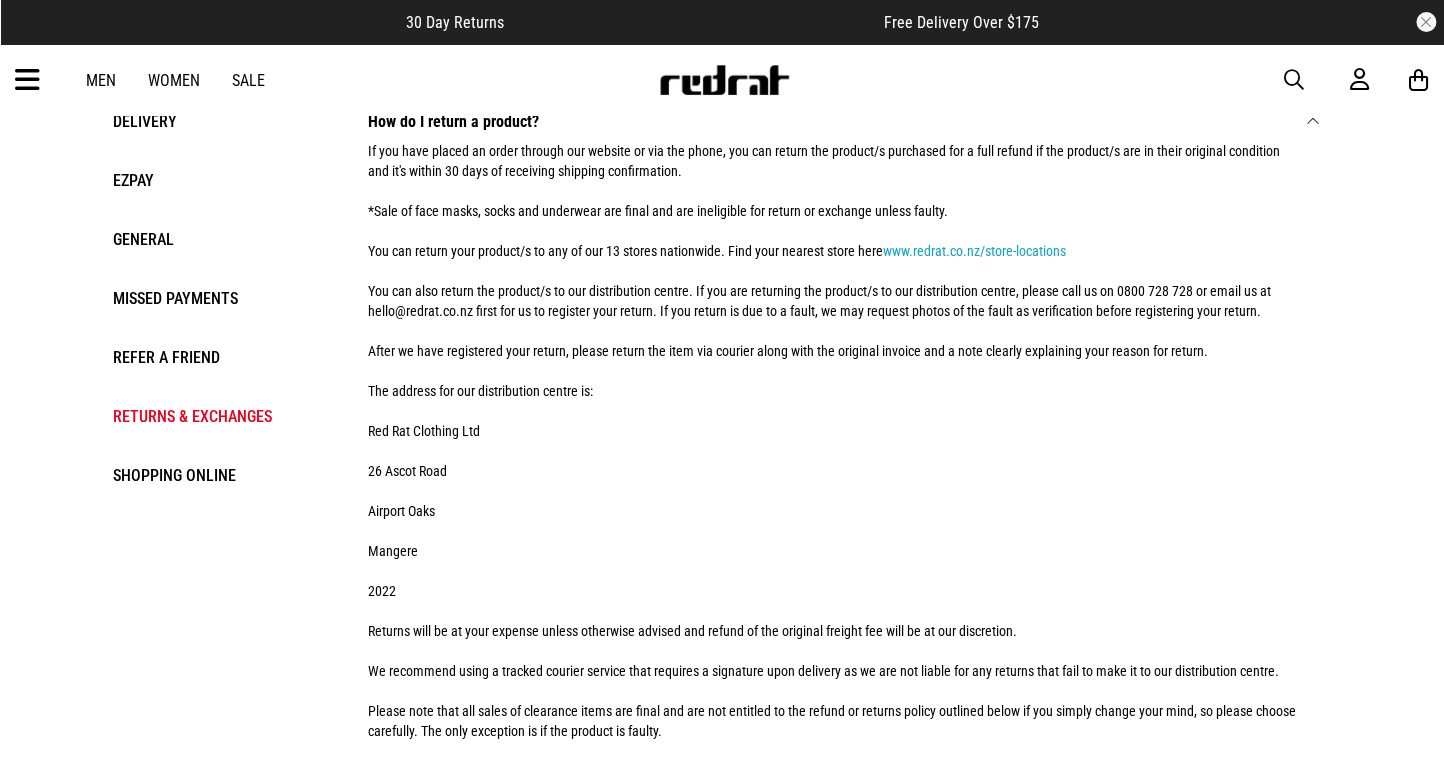 click on "If you have placed an order through our website or via the phone, you can return the product/s purchased for a full refund if the product/s are in their original condition and it's within 30 days of receiving shipping confirmation. *Sale of face masks, socks and underwear are final and are ineligible for return or exchange unless faulty. You can return your product/s to any of our 13 stores nationwide. Find your nearest store here  www.redrat.co.nz/store-locations You can also return the product/s to our distribution centre. If you are returning the product/s to our distribution centre, please call us on [PHONE] or email us at [EMAIL] first for us to register your return. If you return is due to a fault, we may request photos of the fault as verification before registering your return. After we have registered your return, please return the item via courier along with the original invoice and a note clearly explaining your reason for return. The address for our distribution centre is: [CITY]" at bounding box center [834, 446] 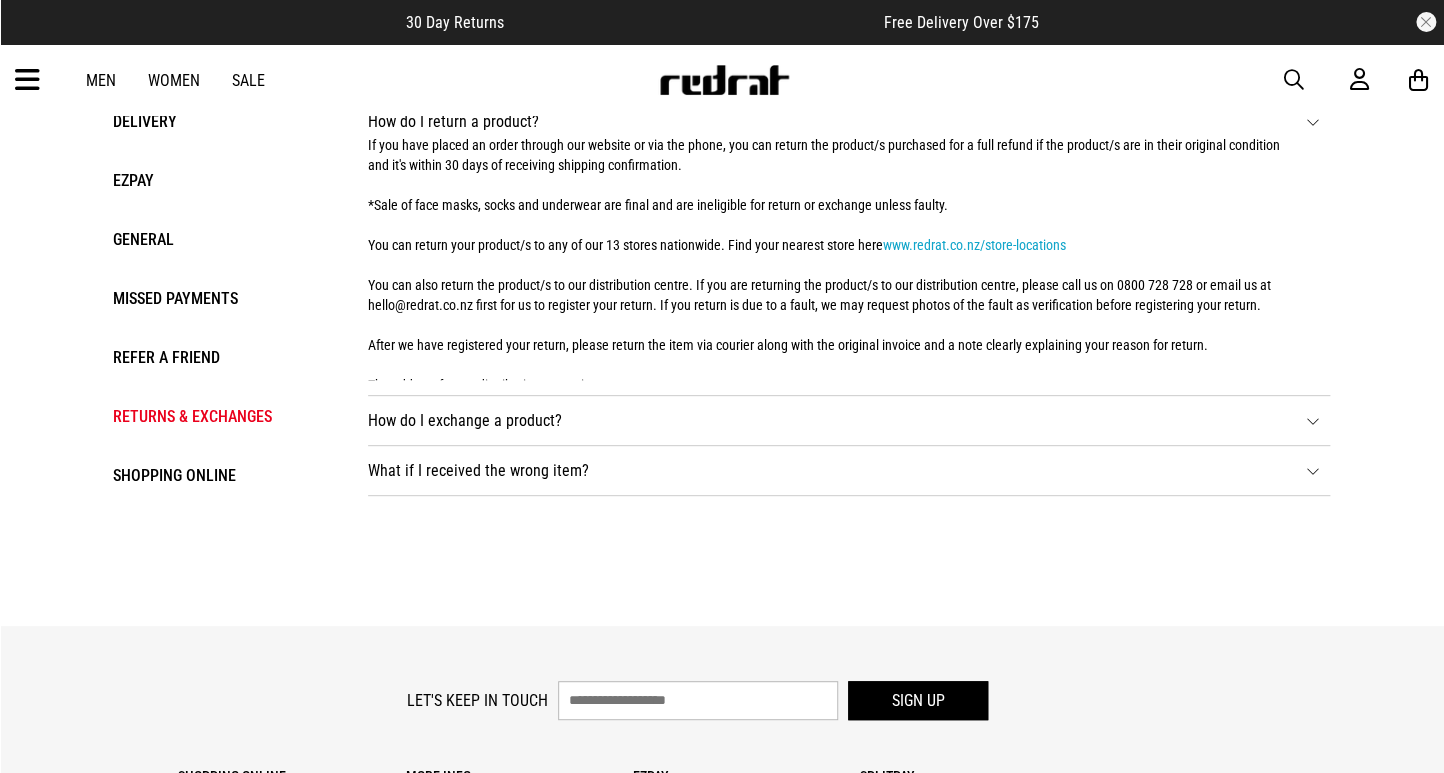 scroll, scrollTop: 0, scrollLeft: 0, axis: both 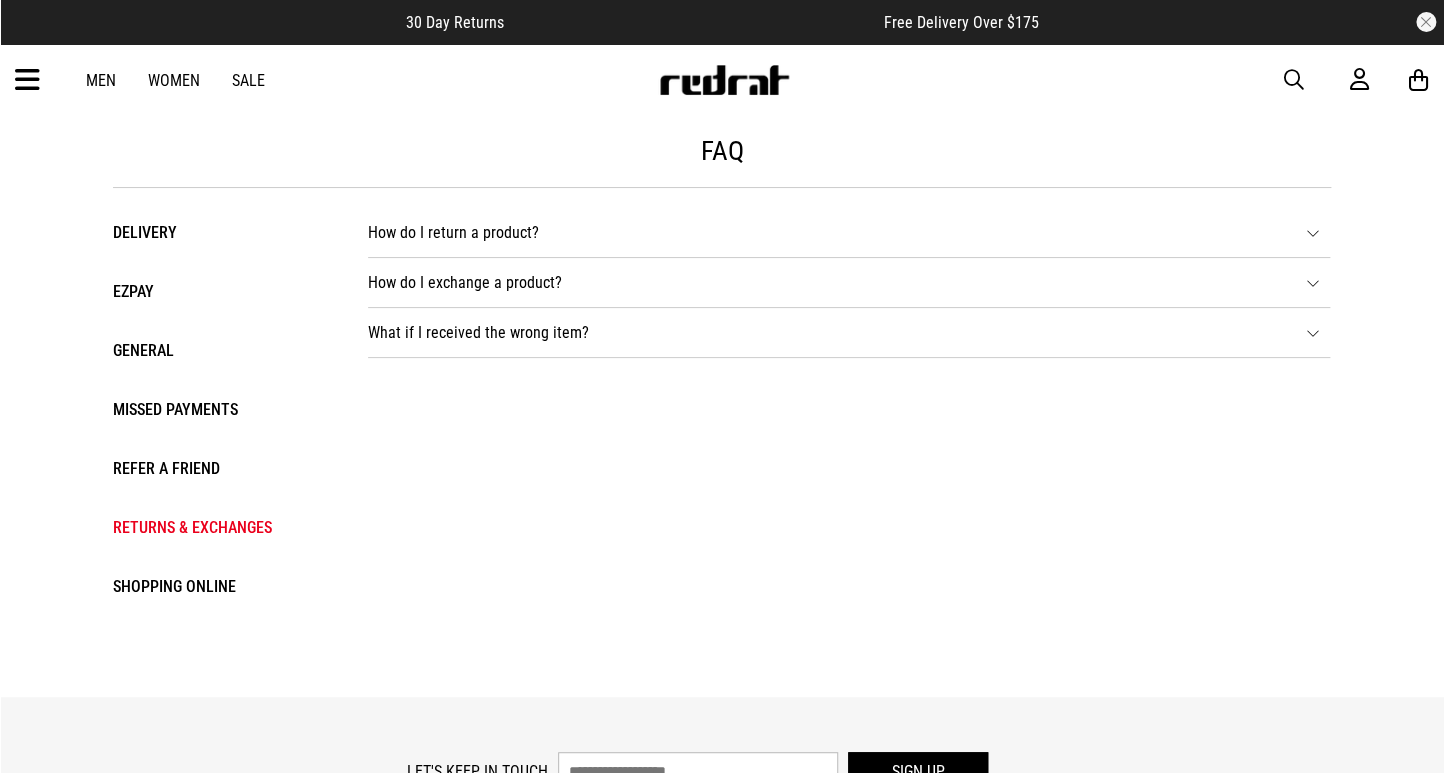 click on "How do I exchange a product?
If you have placed an order through our website or via the phone, you can exchange a product purchased if it's in its original condition and it's within 30 days of receiving shipping confirmation. *Sale of face masks, socks and underwear are final and are ineligible for return or exchange unless faulty. You can make an exchange at any of our 13 stores nationwide. Please bear in mind that exchange's are subject to stock availability and sizing may vary from store to store. Find your nearest store here  www.redrat.co.nz/store-locations You can also exchange a product via our distribution centre. If you are exchanging a product to our distribution centre, please c all us on [PHONE] or email us at [EMAIL] first for us to register your exchange. If your exchange is due to a fault, we may ask for photos as verification before we register your exchange. The address for our distribution centre is: Red Rat Clothing Ltd [NUMBER] [STREET] [AREA] [POSTAL_CODE]" at bounding box center (849, 283) 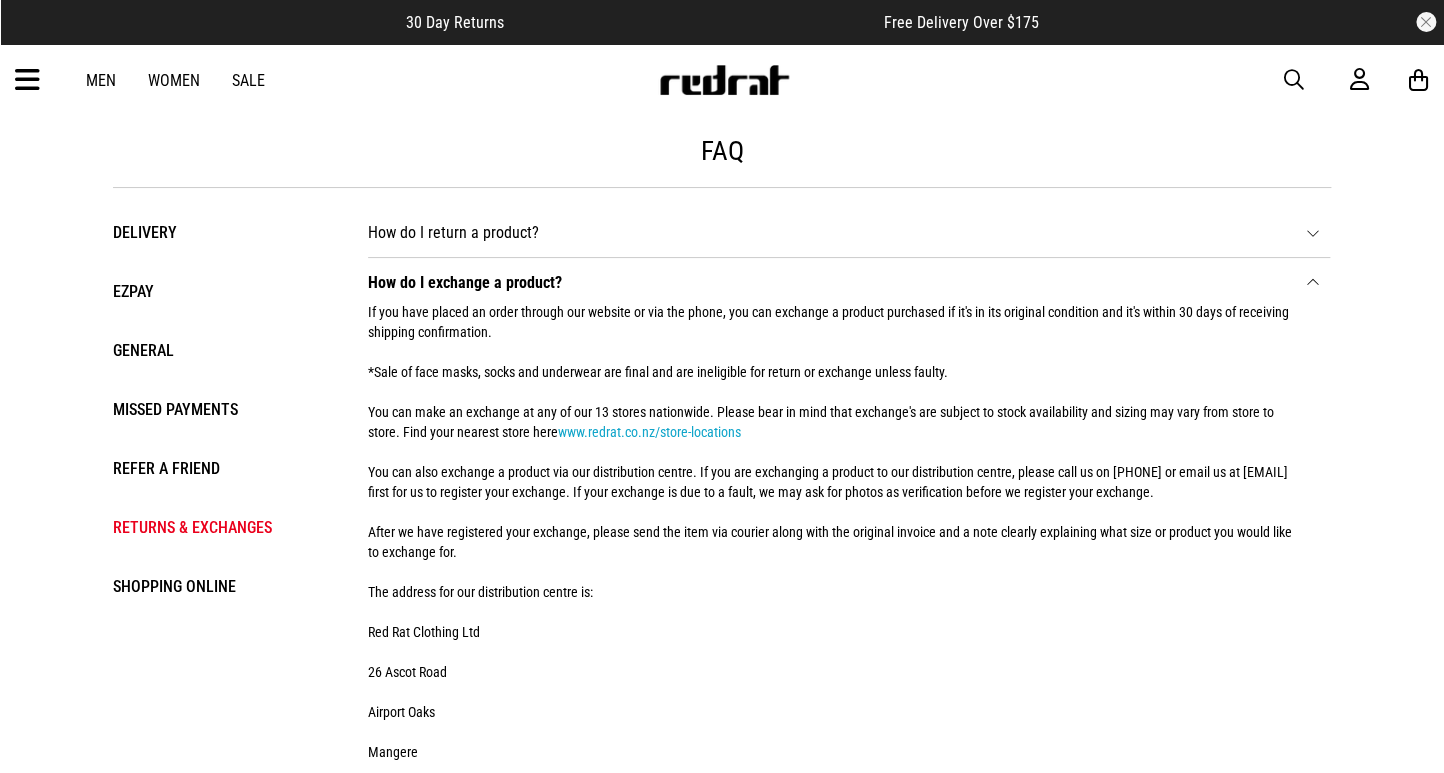 click on "How do I exchange a product?
If you have placed an order through our website or via the phone, you can exchange a product purchased if it's in its original condition and it's within 30 days of receiving shipping confirmation. *Sale of face masks, socks and underwear are final and are ineligible for return or exchange unless faulty. You can make an exchange at any of our 13 stores nationwide. Please bear in mind that exchange's are subject to stock availability and sizing may vary from store to store. Find your nearest store here  www.redrat.co.nz/store-locations You can also exchange a product via our distribution centre. If you are exchanging a product to our distribution centre, please c all us on [PHONE] or email us at [EMAIL] first for us to register your exchange. If your exchange is due to a fault, we may ask for photos as verification before we register your exchange. The address for our distribution centre is: Red Rat Clothing Ltd [NUMBER] [STREET] [AREA] [POSTAL_CODE]" at bounding box center [849, 618] 